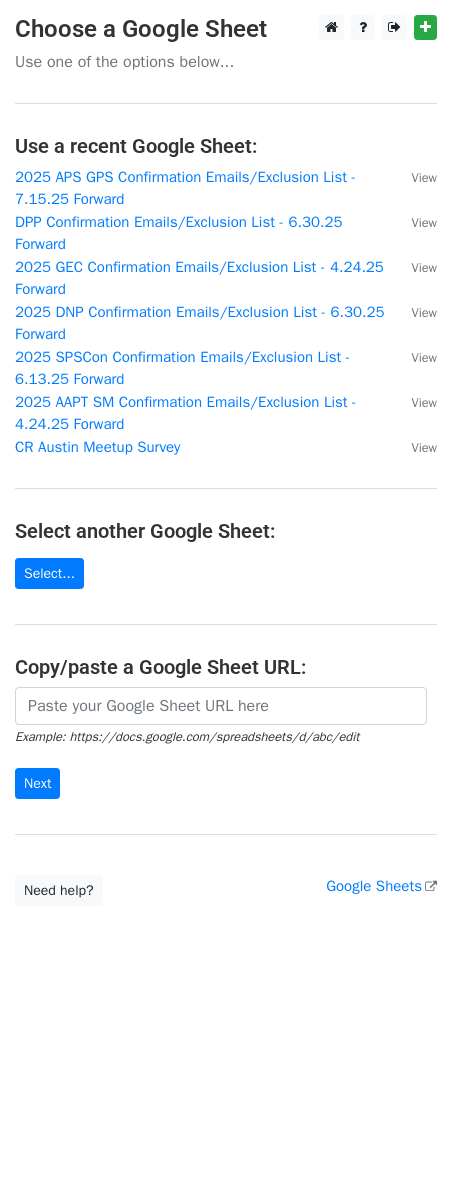 scroll, scrollTop: 0, scrollLeft: 0, axis: both 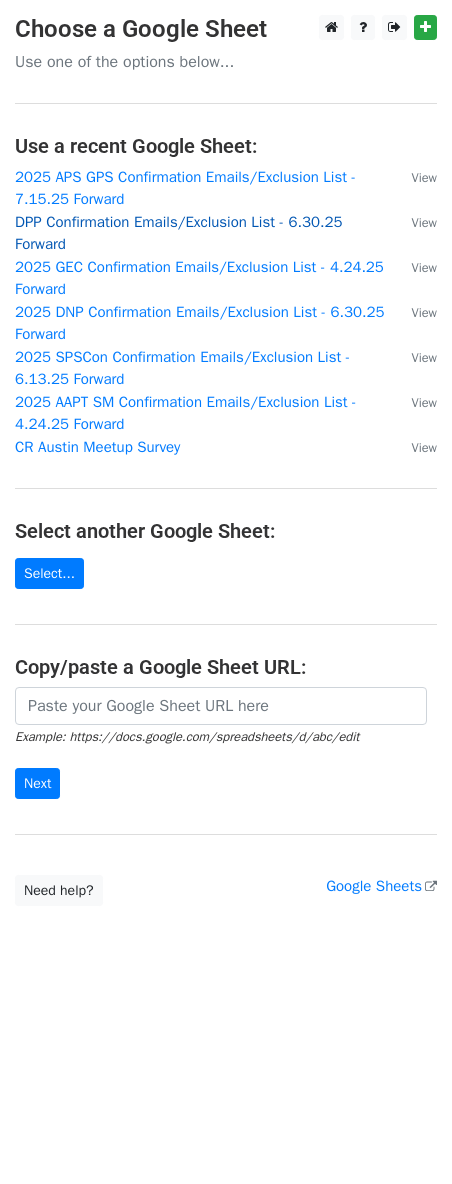 click on "DPP Confirmation Emails/Exclusion List - 6.30.25 Forward" at bounding box center [179, 233] 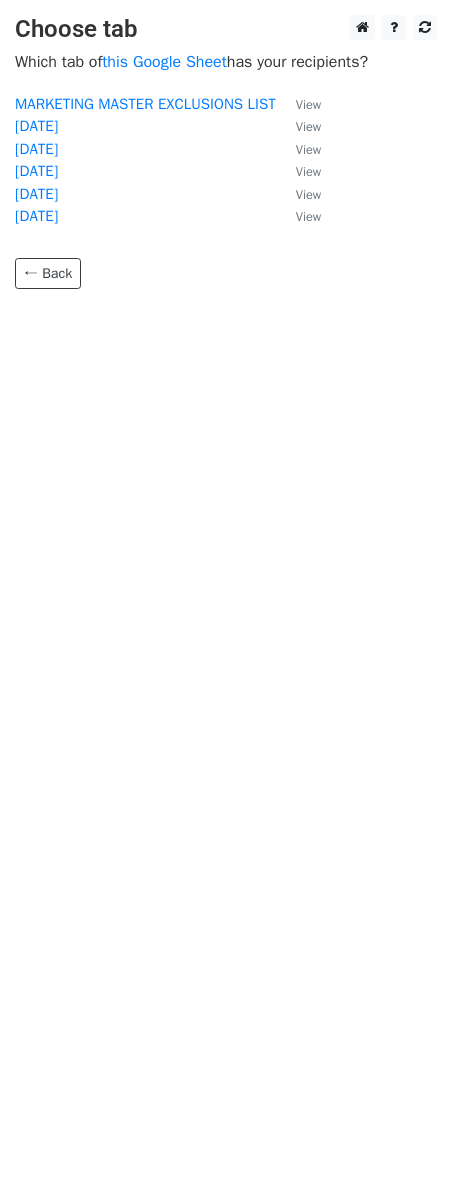 scroll, scrollTop: 0, scrollLeft: 0, axis: both 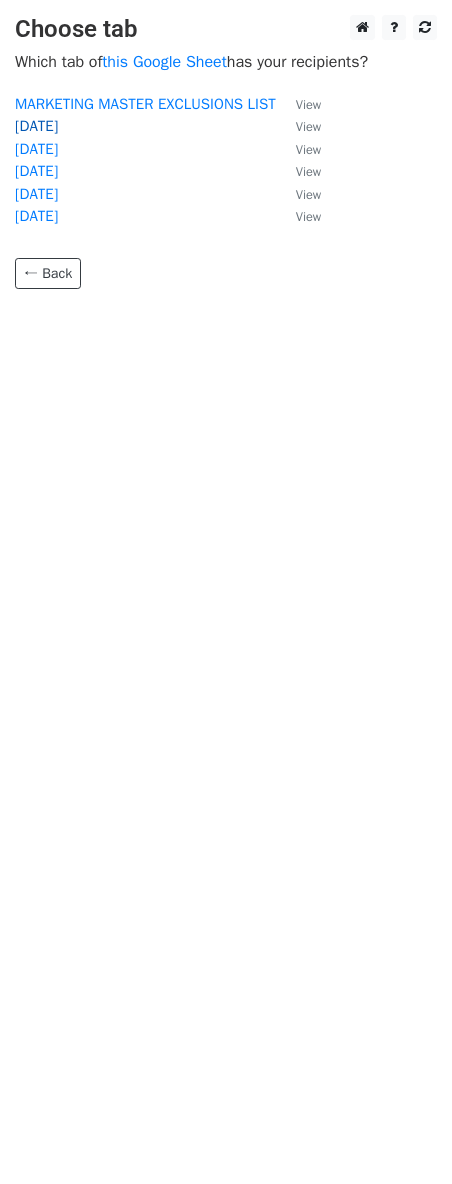 click on "[DATE]" at bounding box center (36, 126) 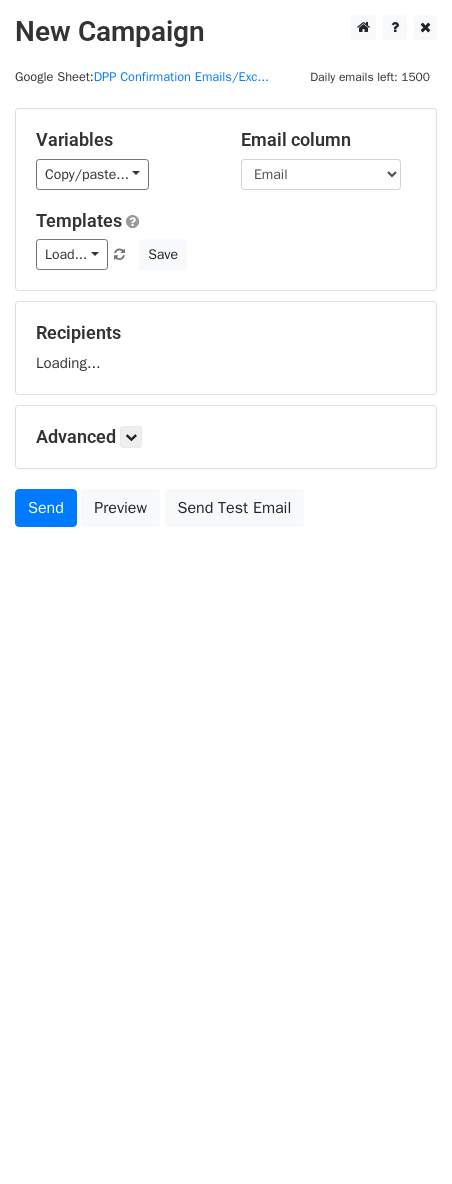 scroll, scrollTop: 0, scrollLeft: 0, axis: both 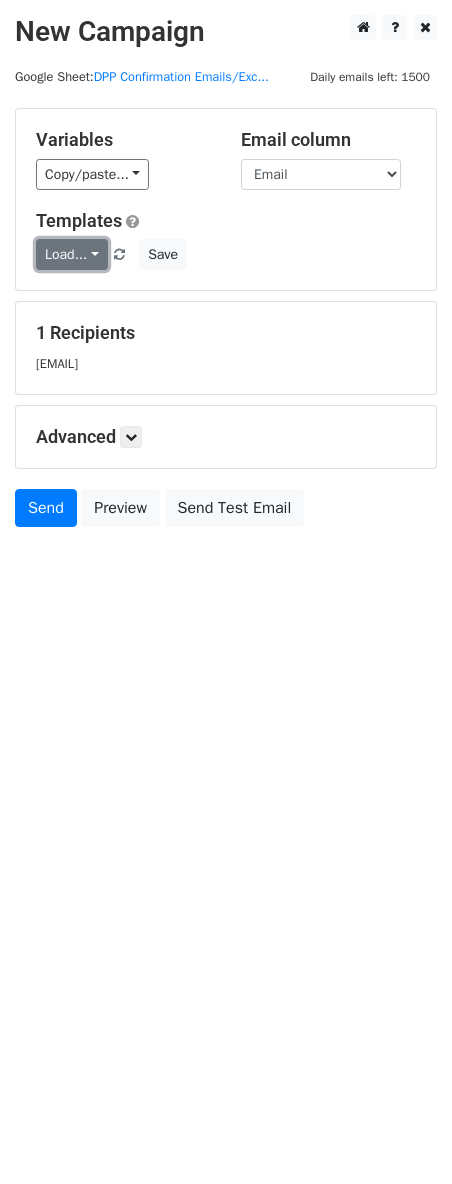 click on "Load..." at bounding box center (72, 254) 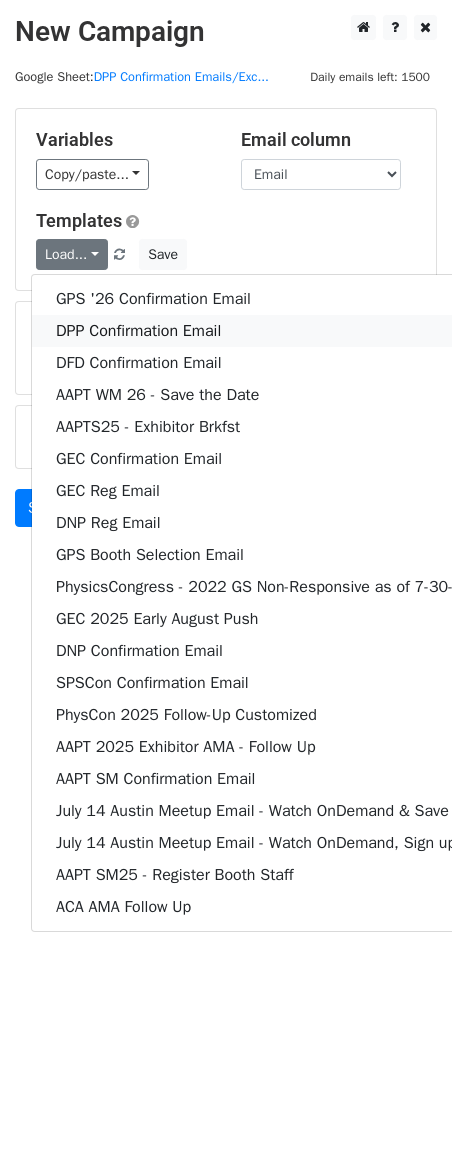click on "DPP Confirmation Email" at bounding box center (373, 331) 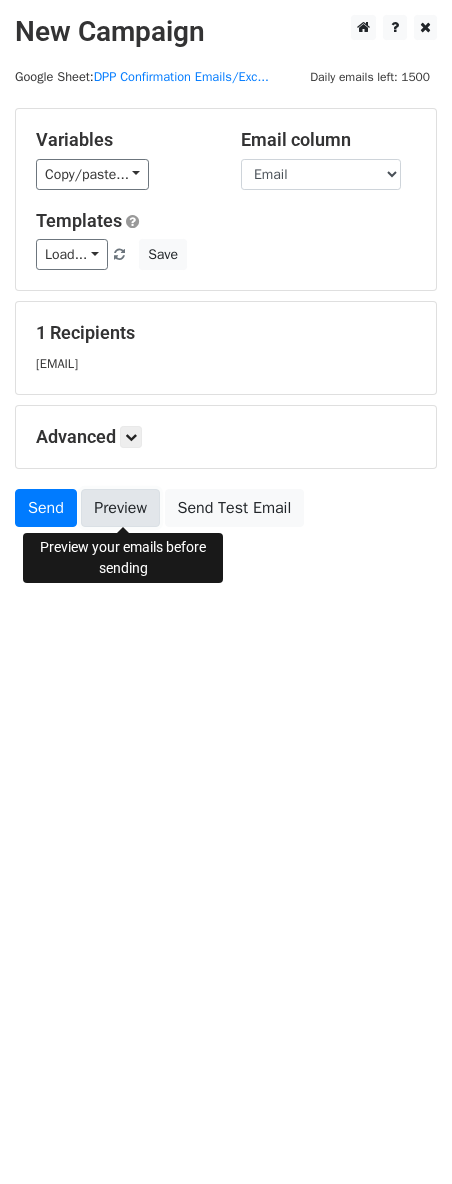 click on "Preview" at bounding box center [120, 508] 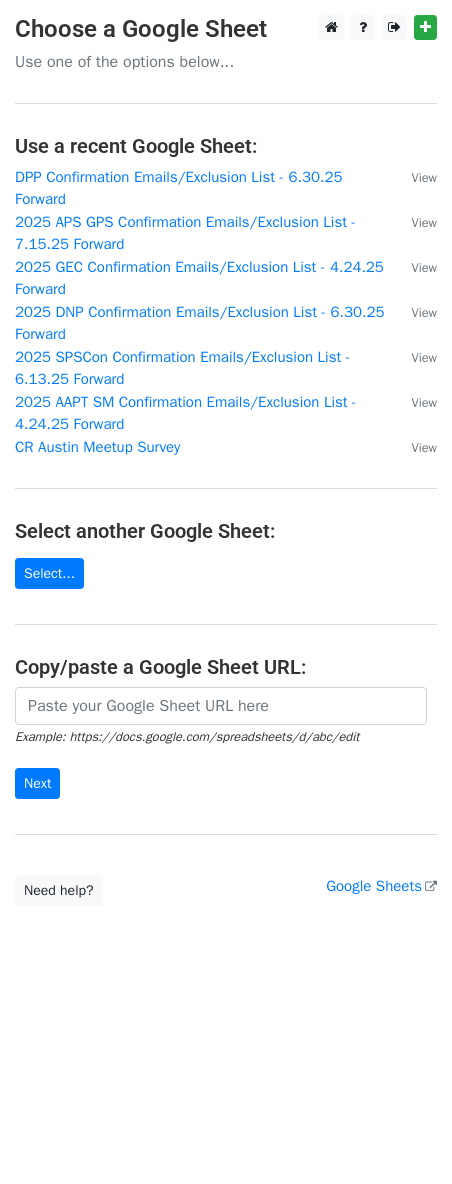 scroll, scrollTop: 0, scrollLeft: 0, axis: both 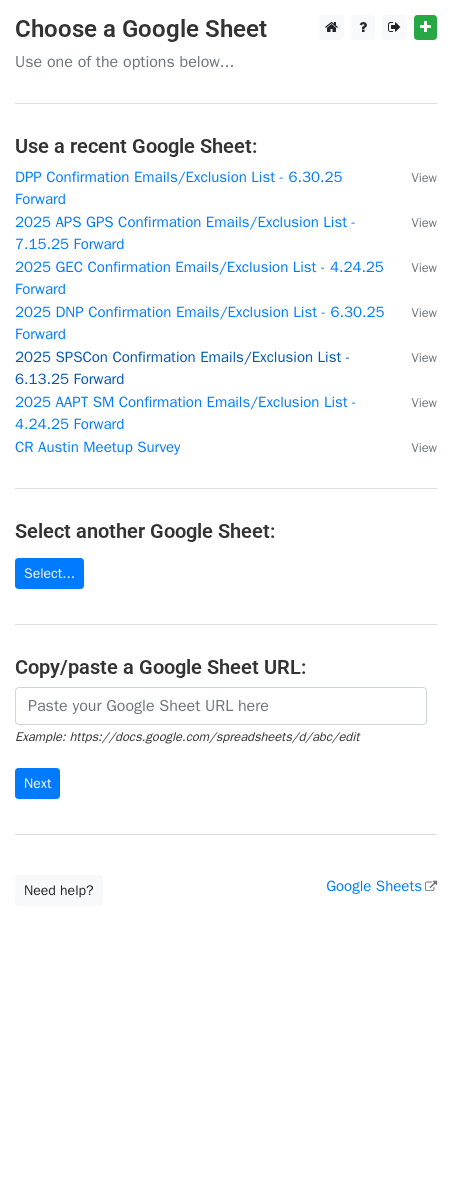 click on "2025 SPSCon Confirmation Emails/Exclusion List - 6.13.25 Forward" at bounding box center [182, 368] 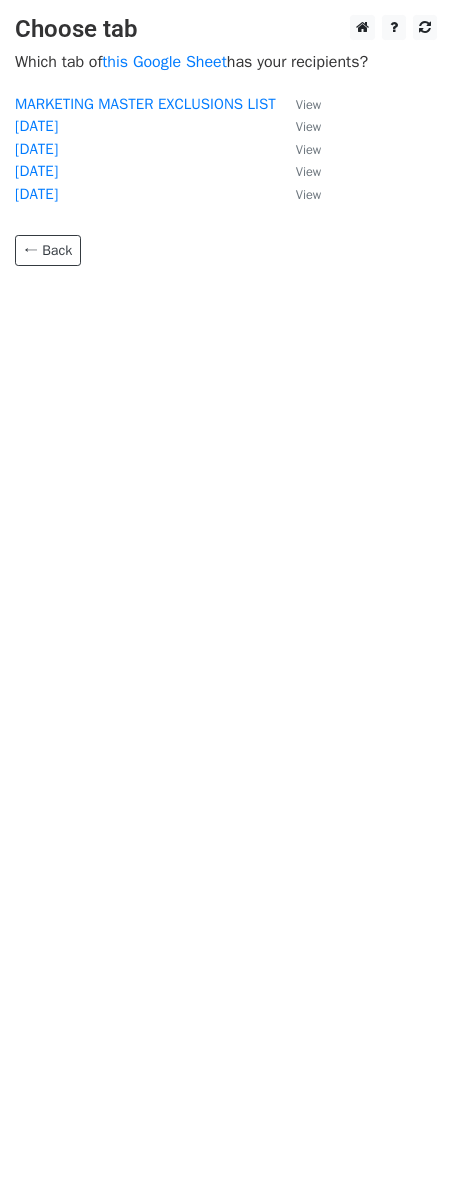 scroll, scrollTop: 0, scrollLeft: 0, axis: both 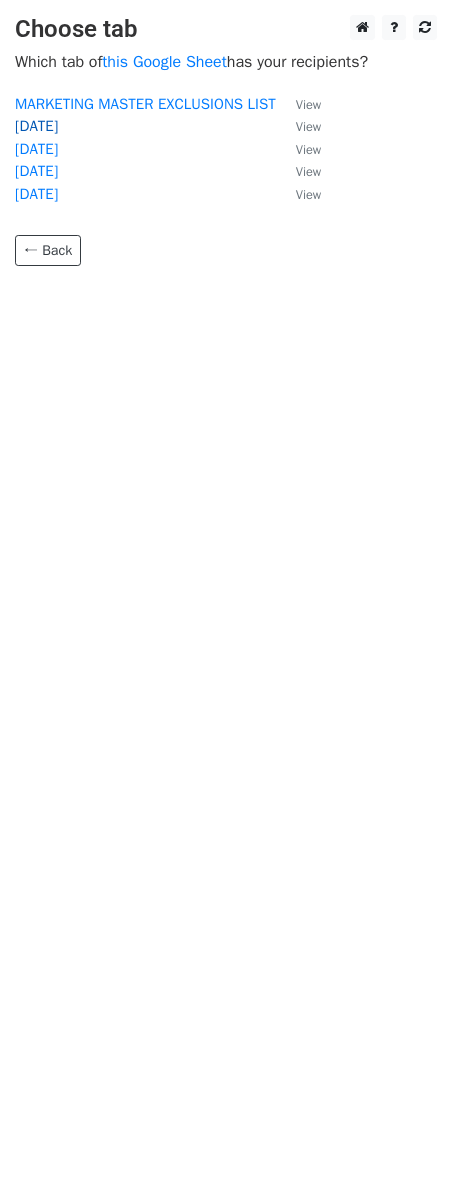 click on "8.8.25" at bounding box center (36, 126) 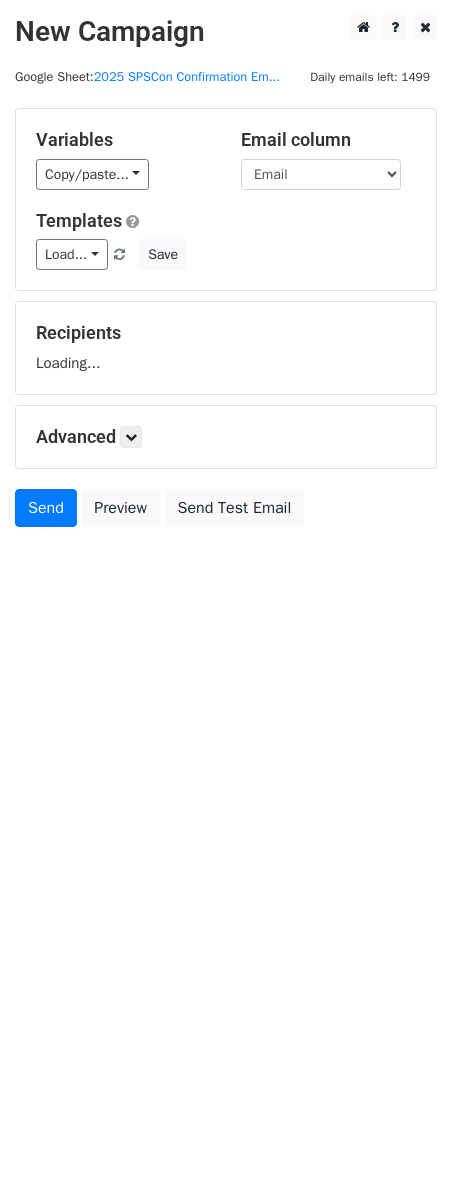 scroll, scrollTop: 0, scrollLeft: 0, axis: both 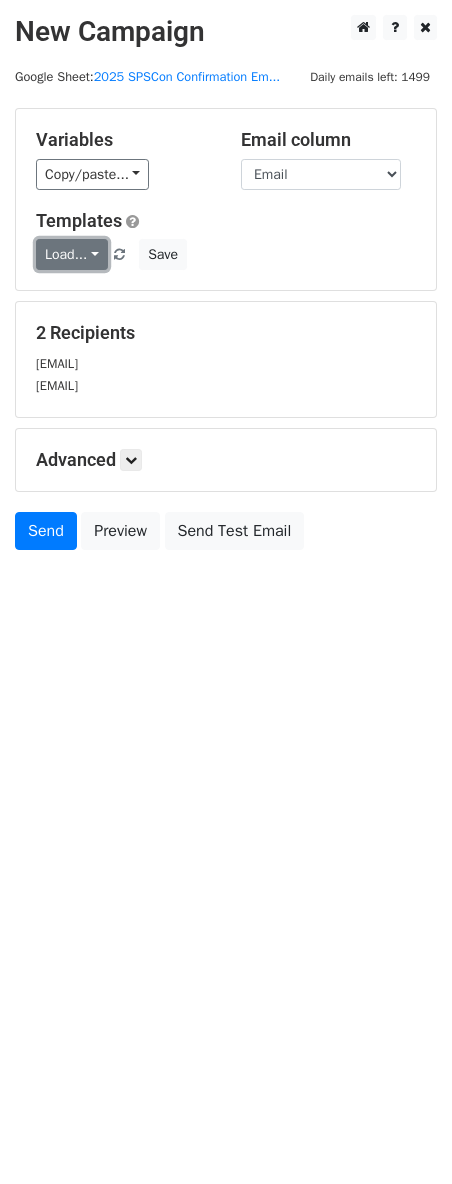 click on "Load..." at bounding box center (72, 254) 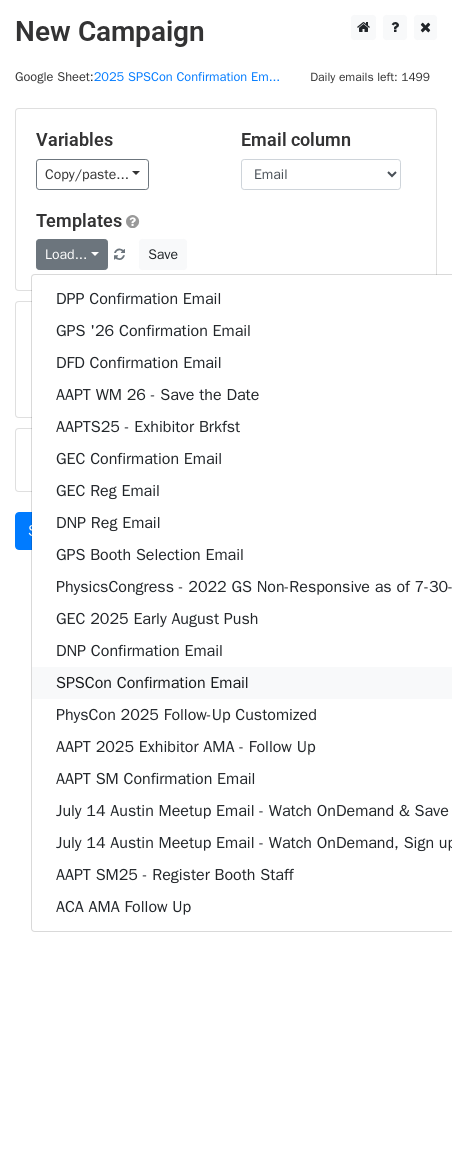click on "SPSCon Confirmation Email" at bounding box center [373, 683] 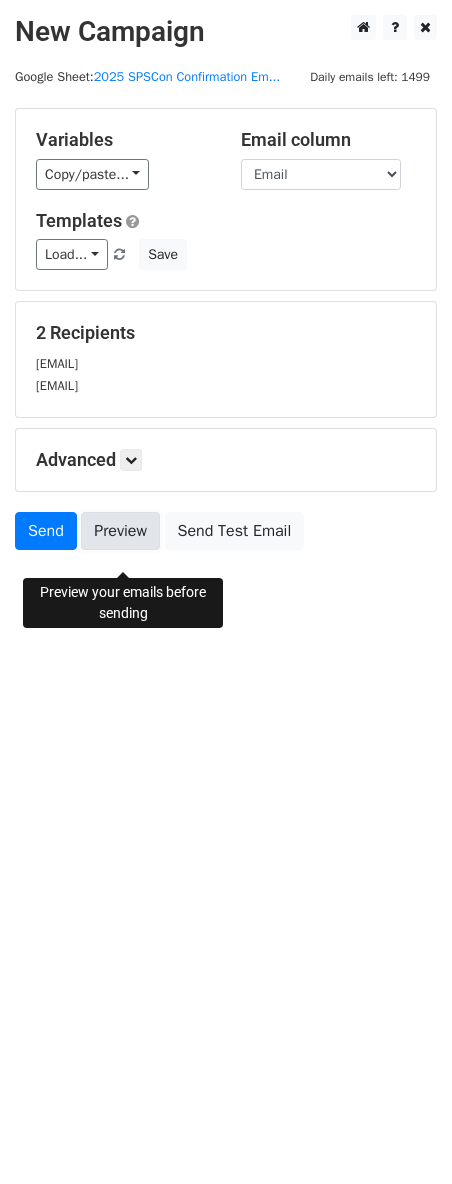 click on "Preview" at bounding box center (120, 531) 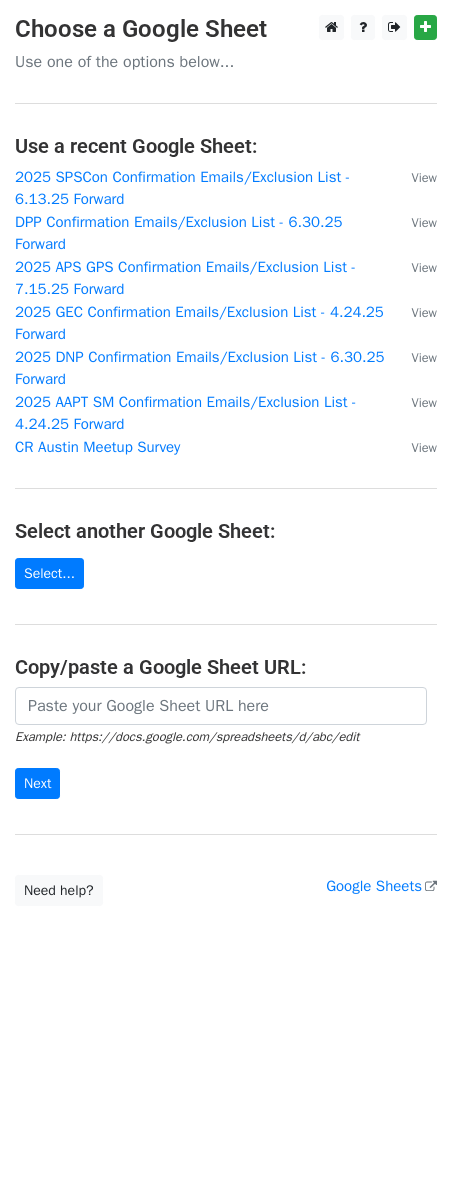scroll, scrollTop: 0, scrollLeft: 0, axis: both 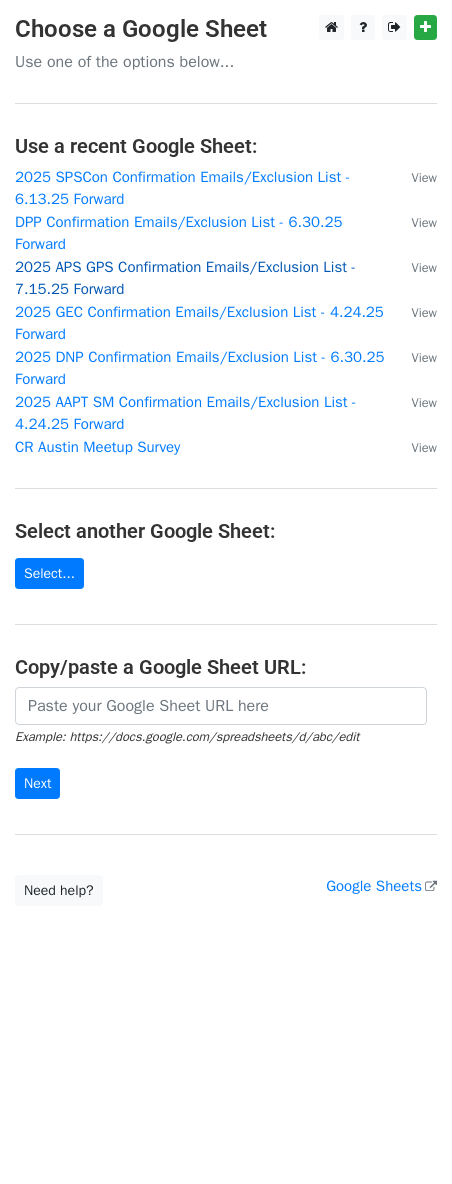 click on "2025 APS GPS Confirmation Emails/Exclusion List - 7.15.25 Forward" at bounding box center (185, 278) 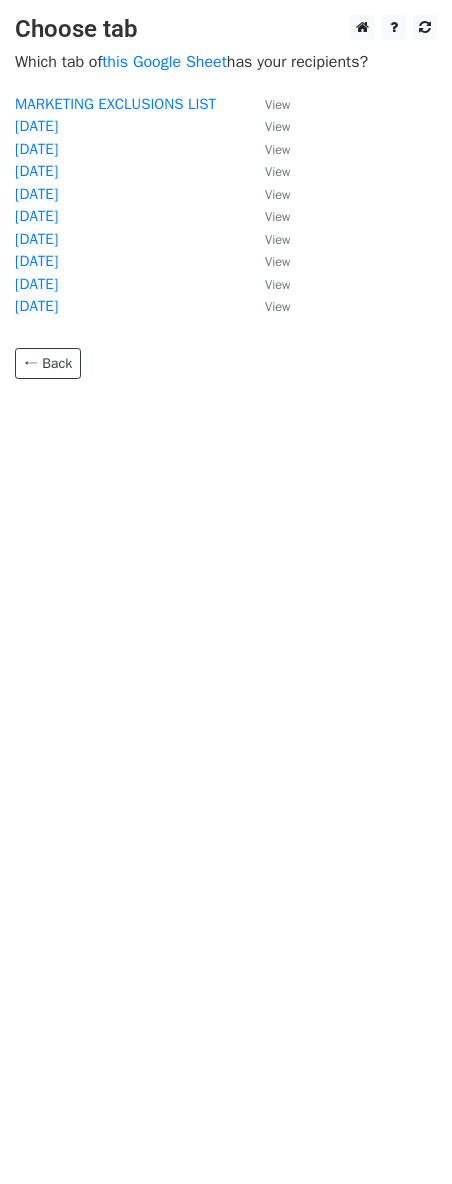 scroll, scrollTop: 0, scrollLeft: 0, axis: both 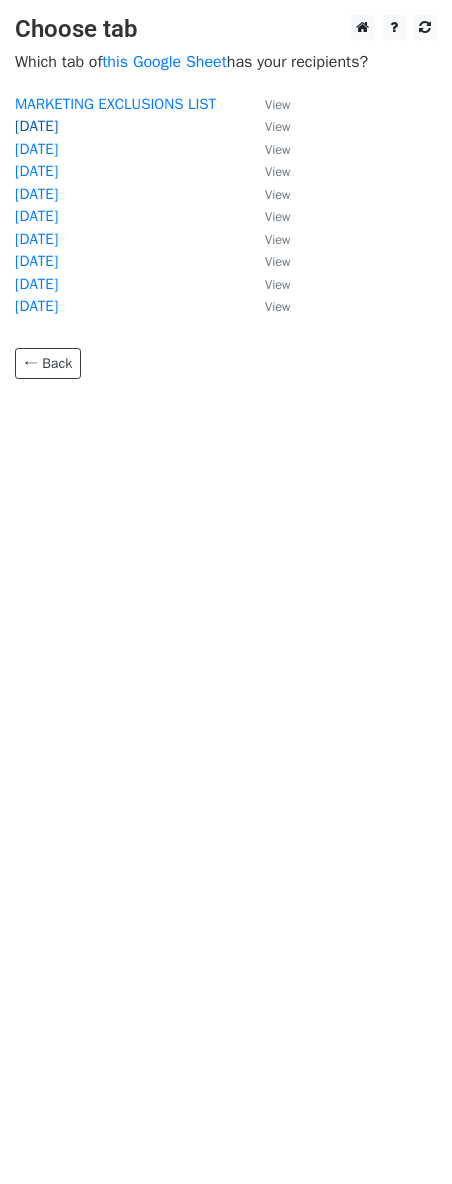 click on "[DATE]" at bounding box center [36, 126] 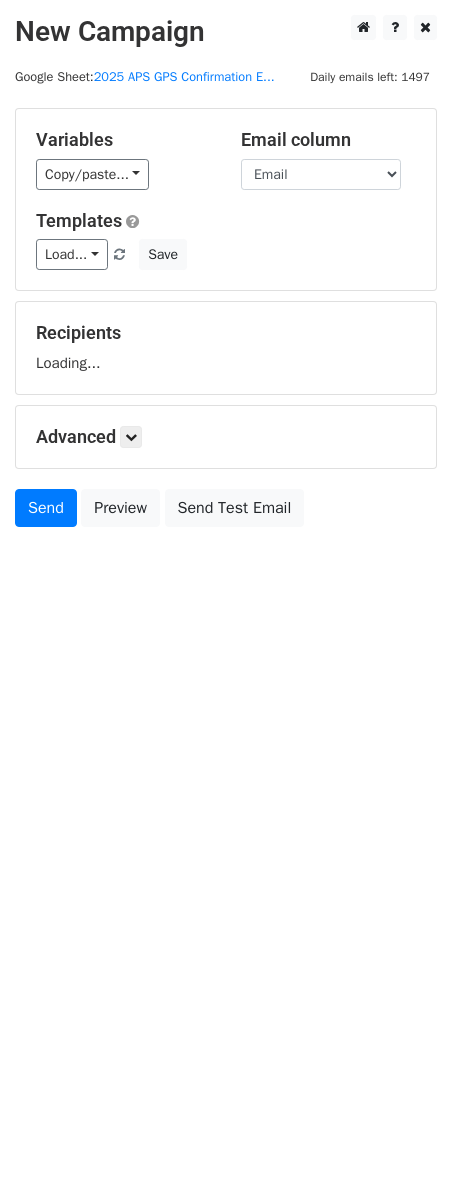 scroll, scrollTop: 0, scrollLeft: 0, axis: both 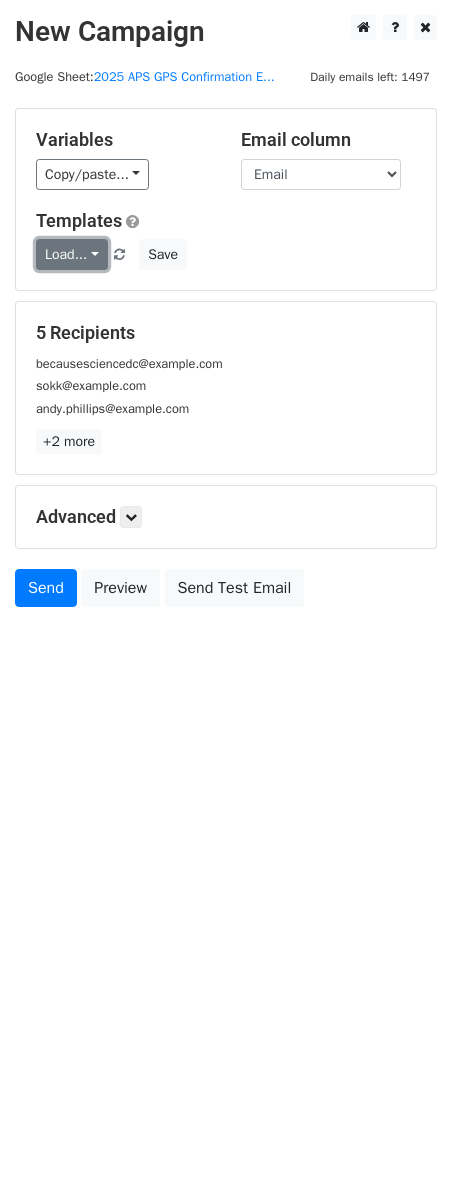 click on "Load..." at bounding box center [72, 254] 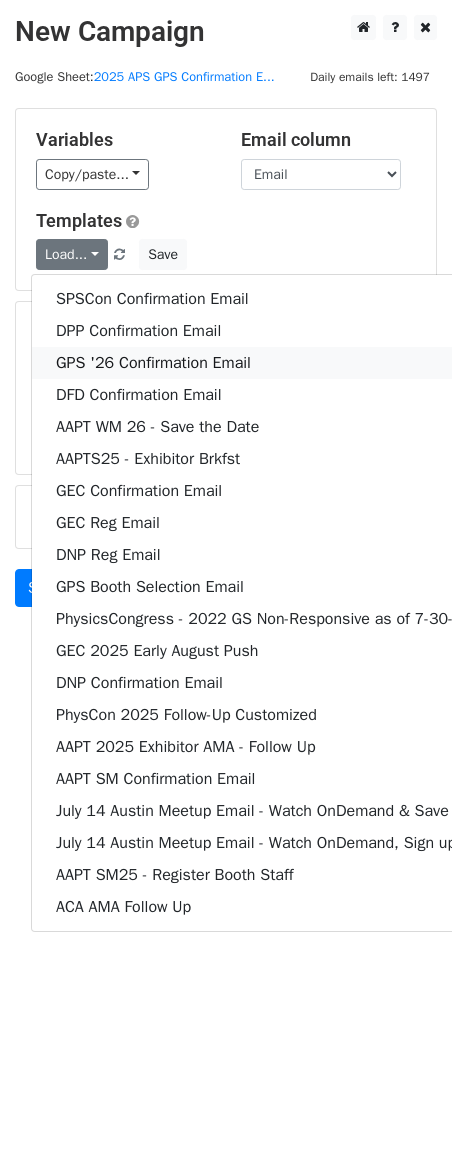 click on "GPS '26 Confirmation Email" at bounding box center (373, 363) 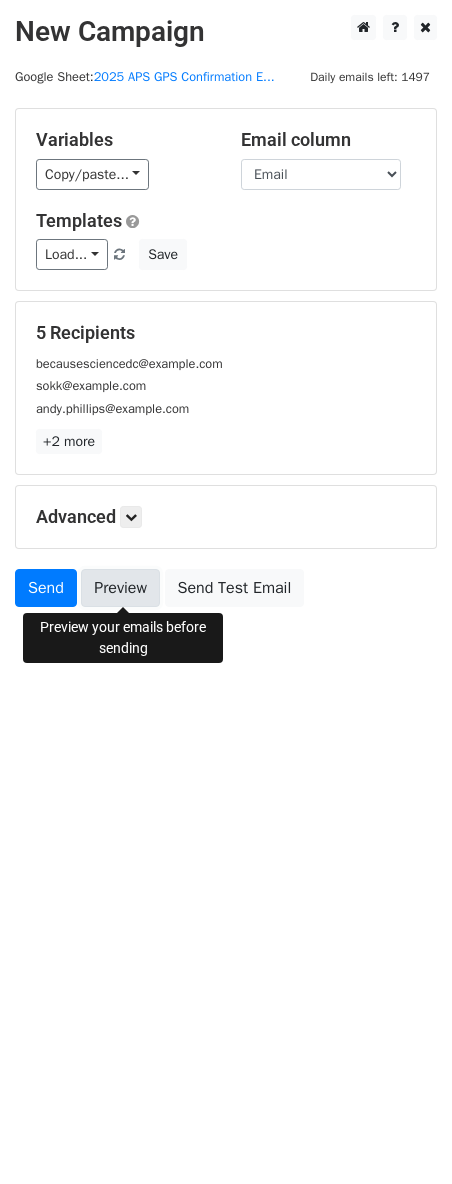 click on "Preview" at bounding box center (120, 588) 